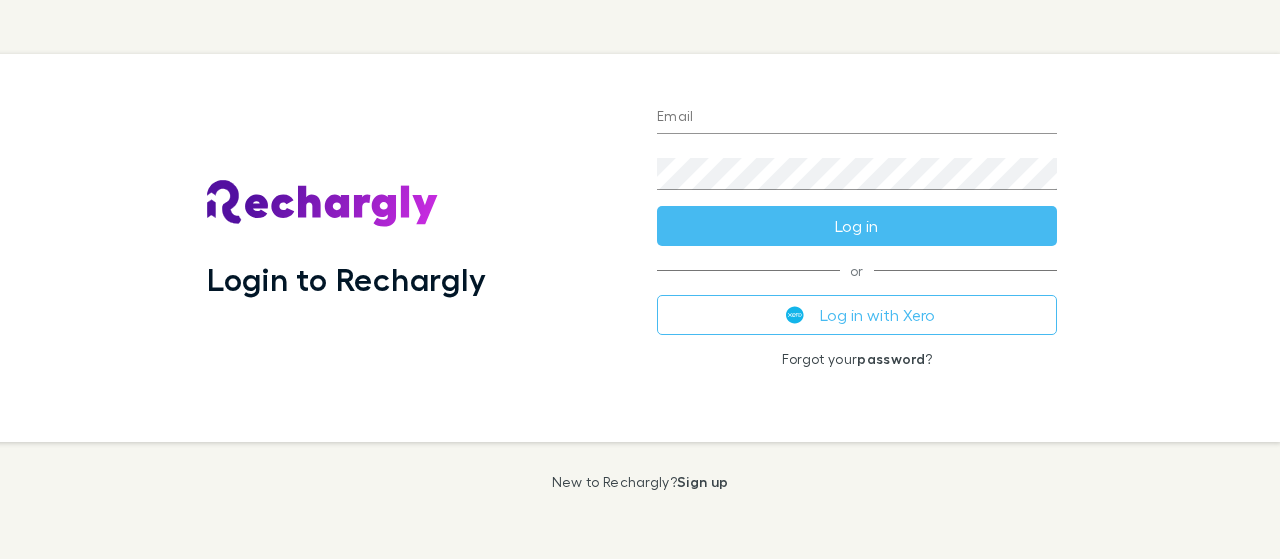scroll, scrollTop: 0, scrollLeft: 0, axis: both 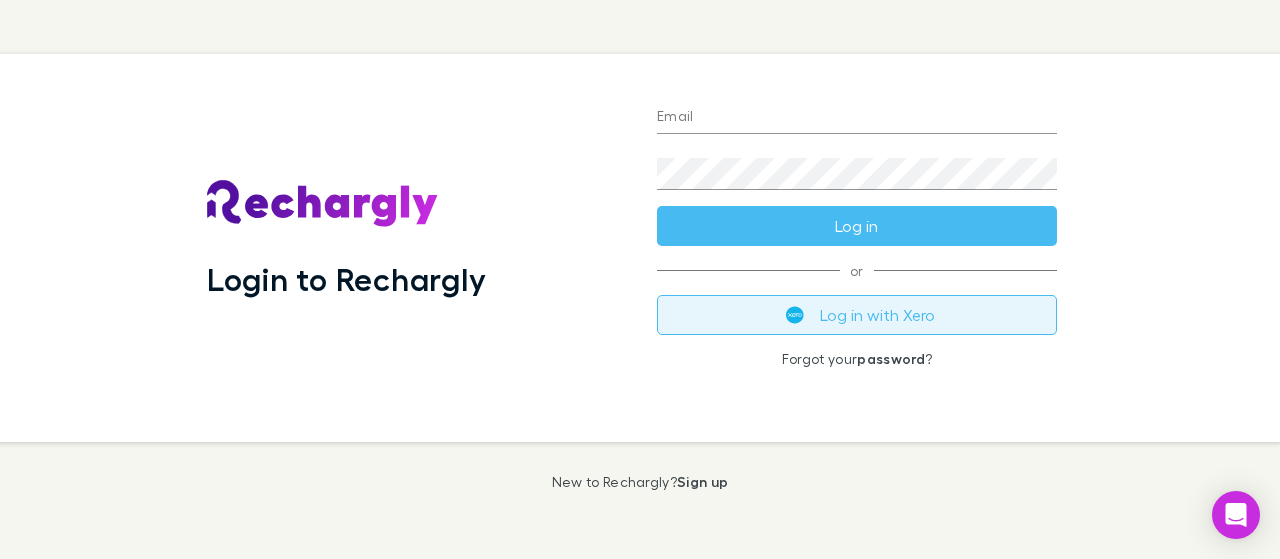 click on "Log in with Xero" at bounding box center [857, 315] 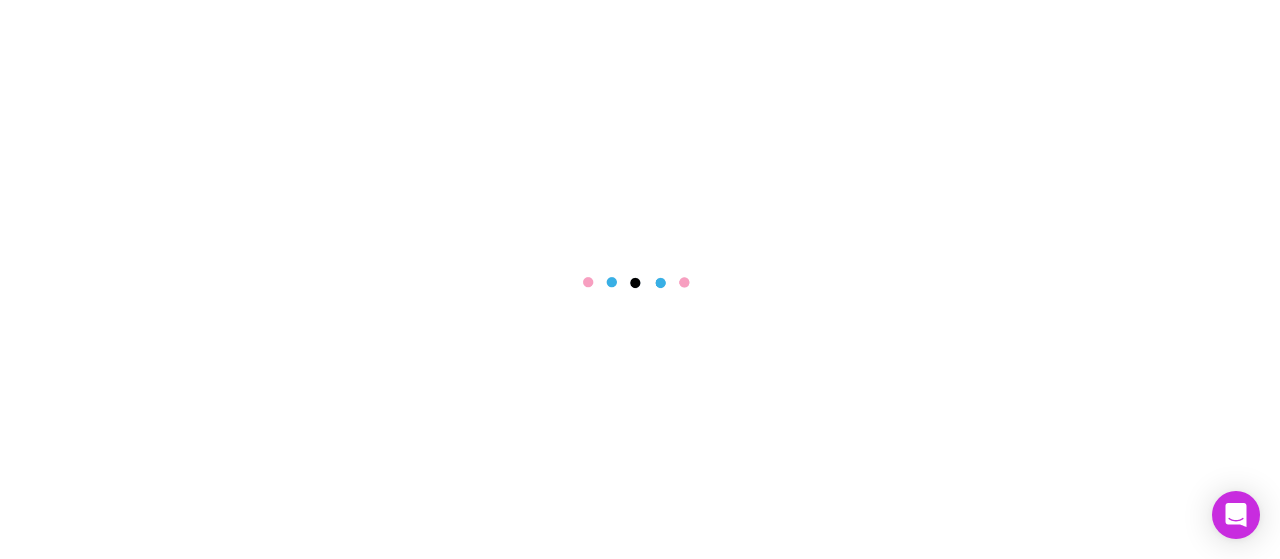 scroll, scrollTop: 0, scrollLeft: 0, axis: both 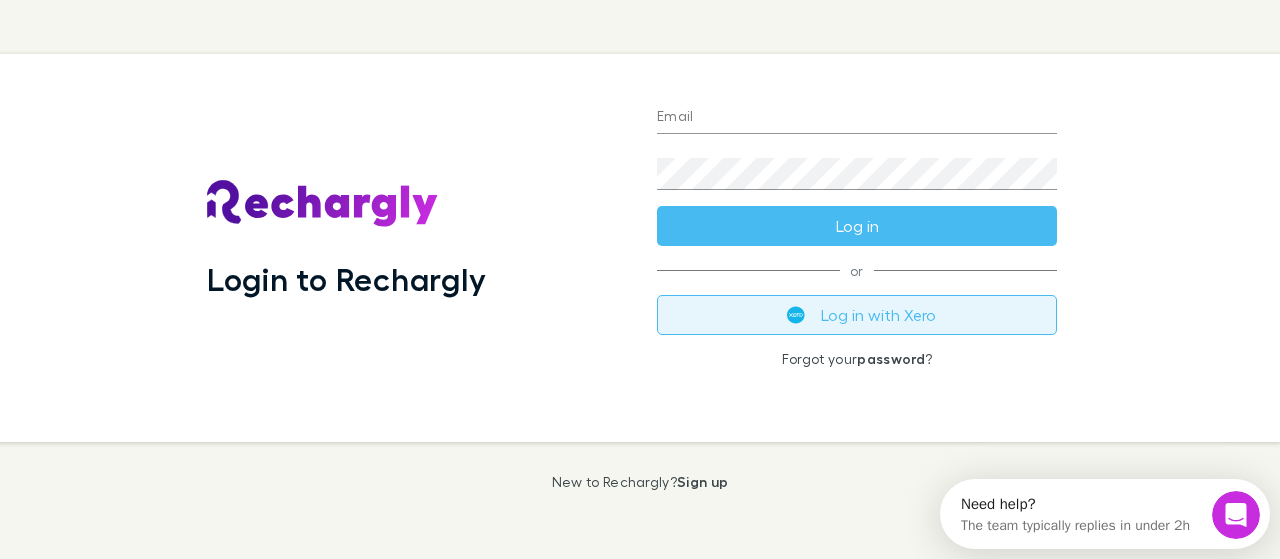 click on "Log in with Xero" at bounding box center [857, 315] 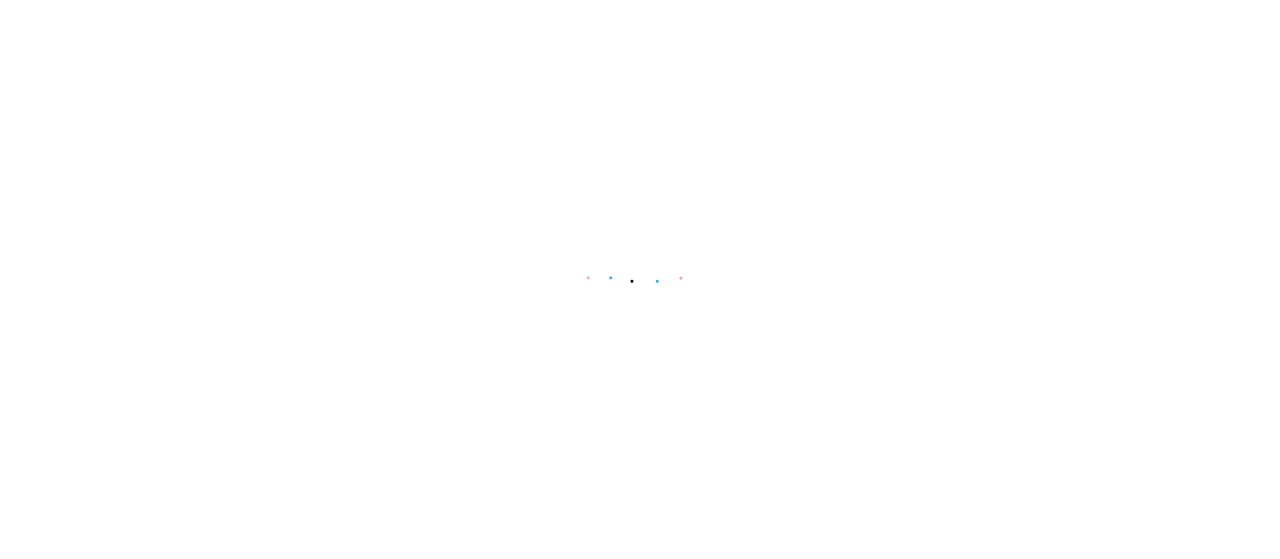 scroll, scrollTop: 0, scrollLeft: 0, axis: both 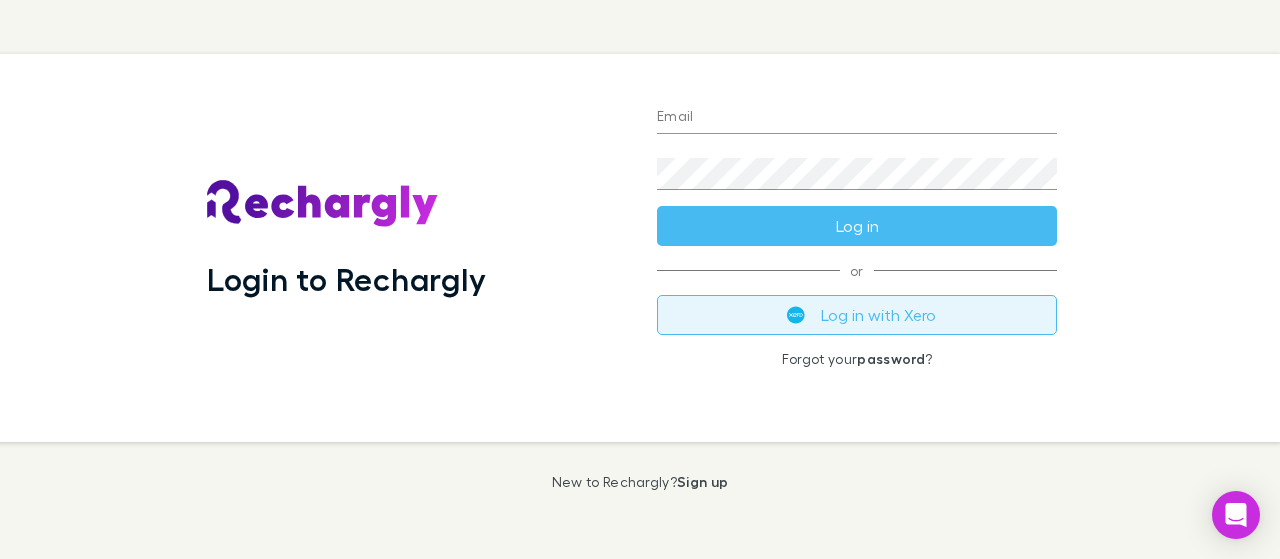 click on "Log in with Xero" at bounding box center (857, 315) 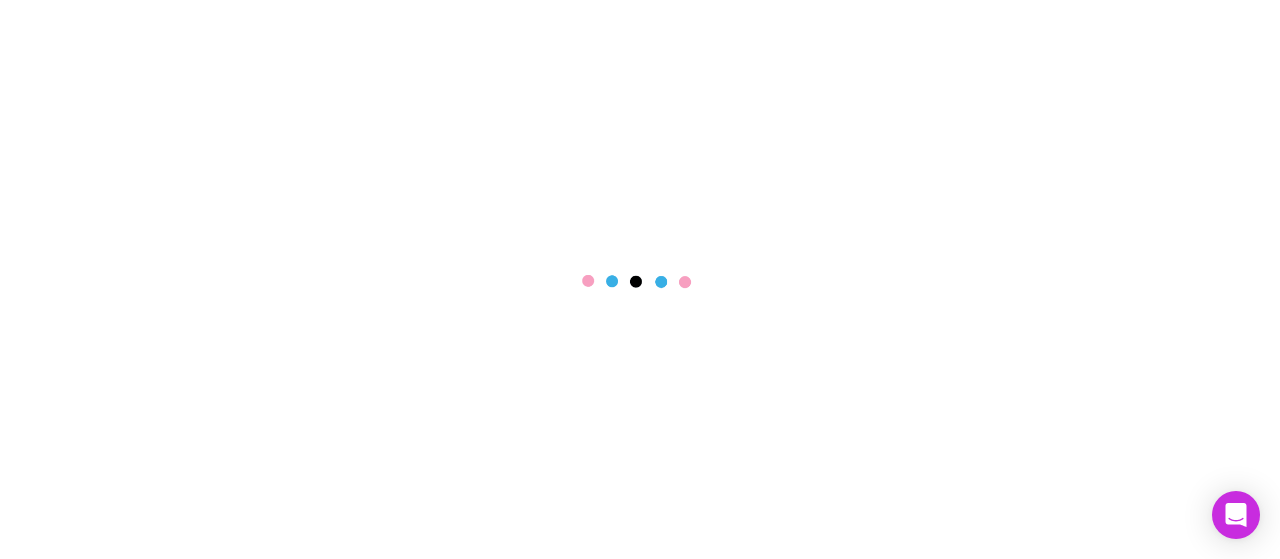 scroll, scrollTop: 0, scrollLeft: 0, axis: both 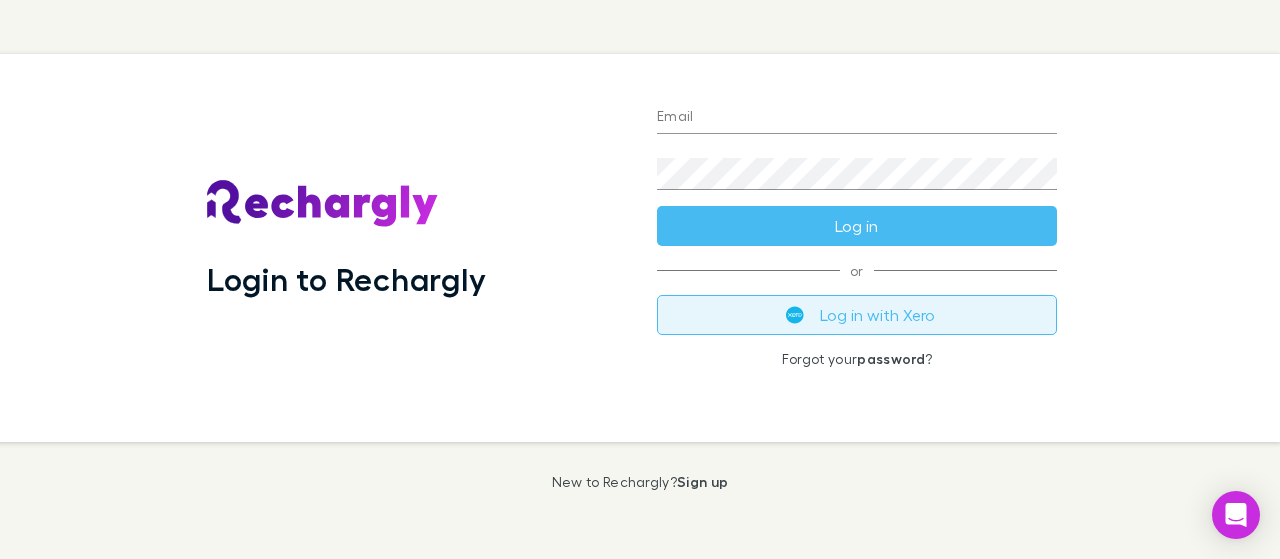 click on "Log in with Xero" at bounding box center (857, 315) 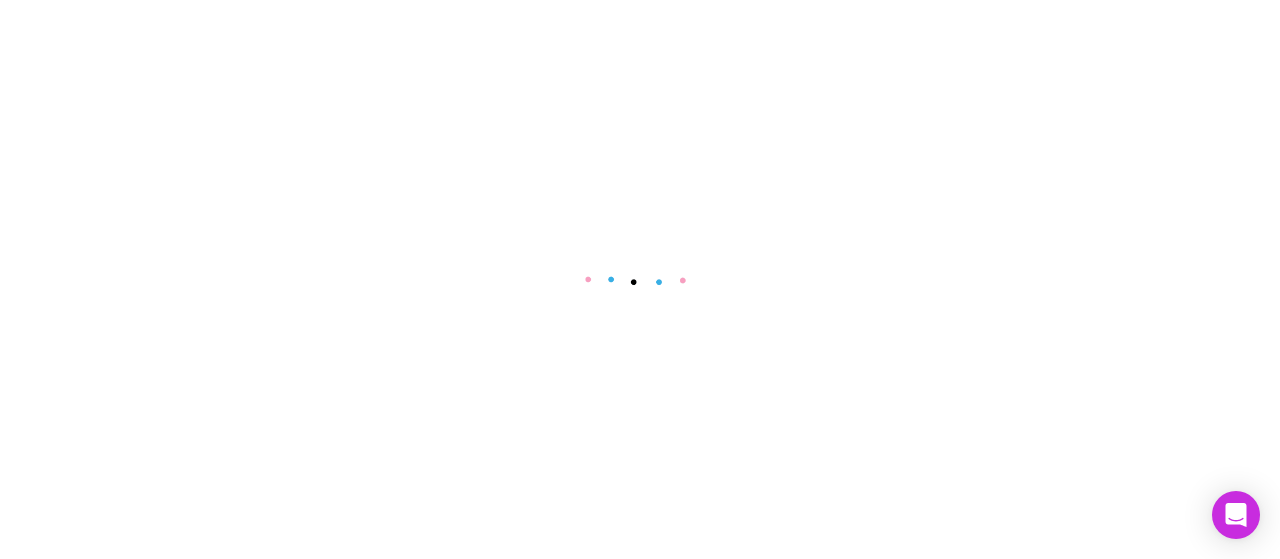 scroll, scrollTop: 0, scrollLeft: 0, axis: both 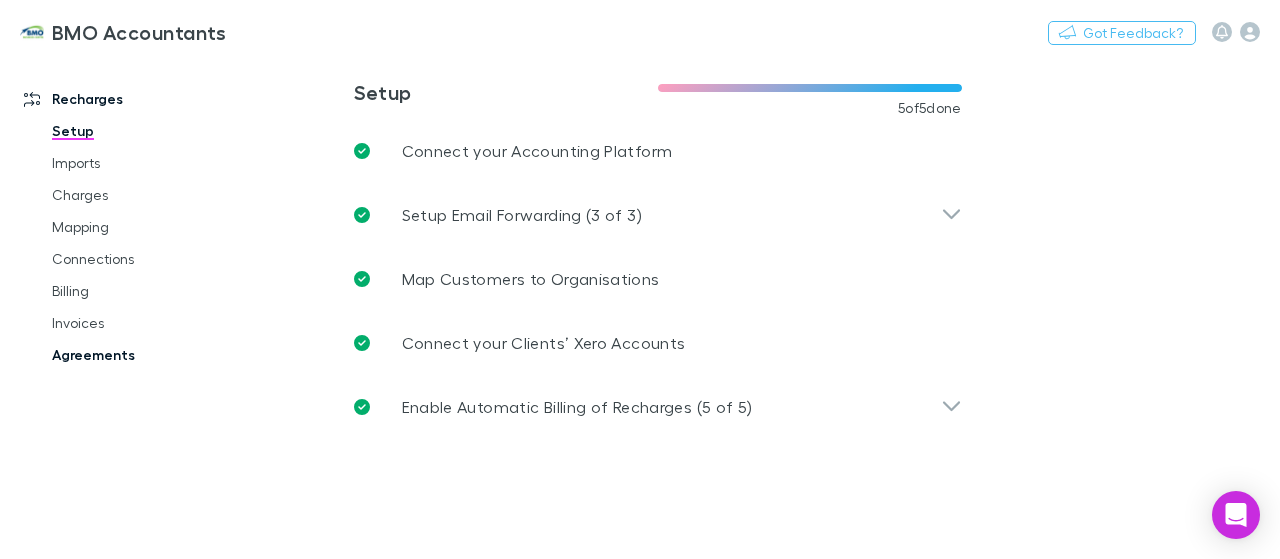 click on "Agreements" at bounding box center (143, 355) 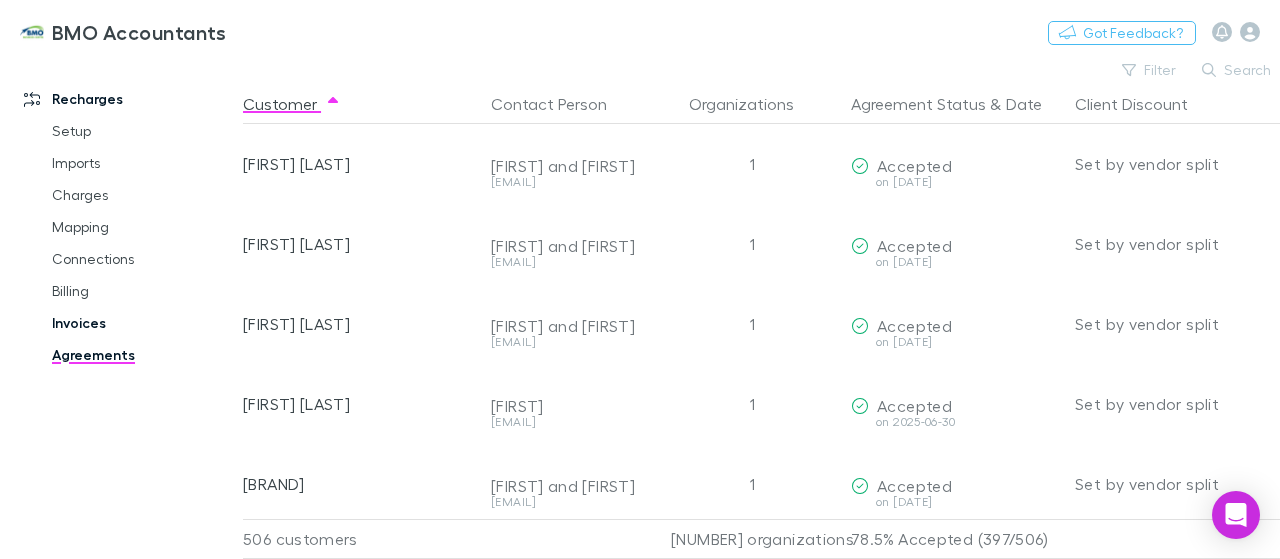 click on "Invoices" at bounding box center (143, 323) 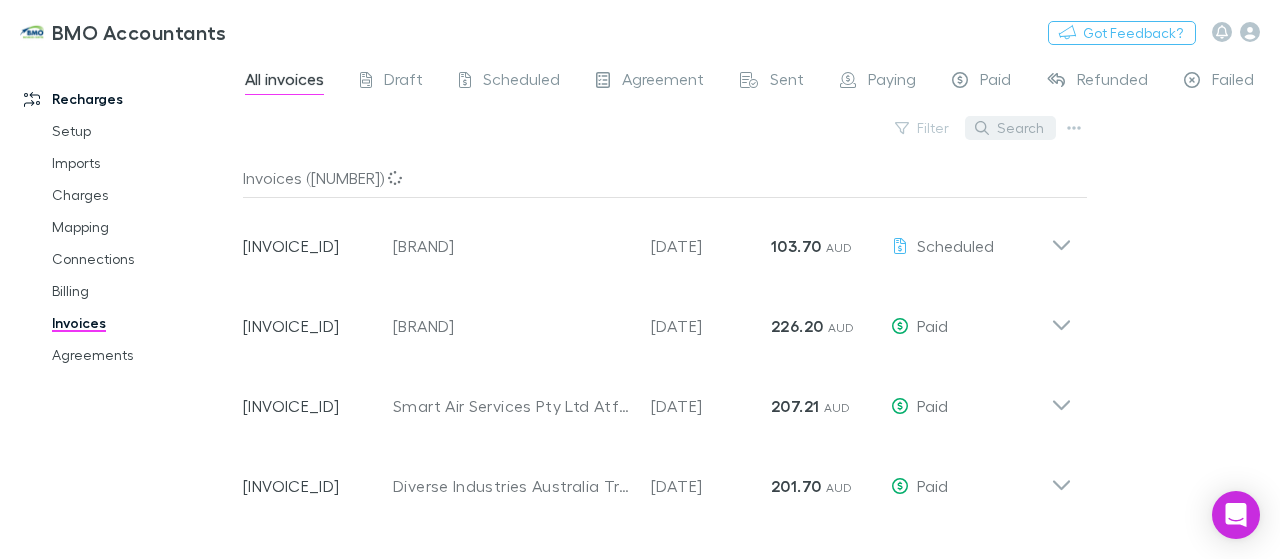 click on "Search" at bounding box center [1010, 128] 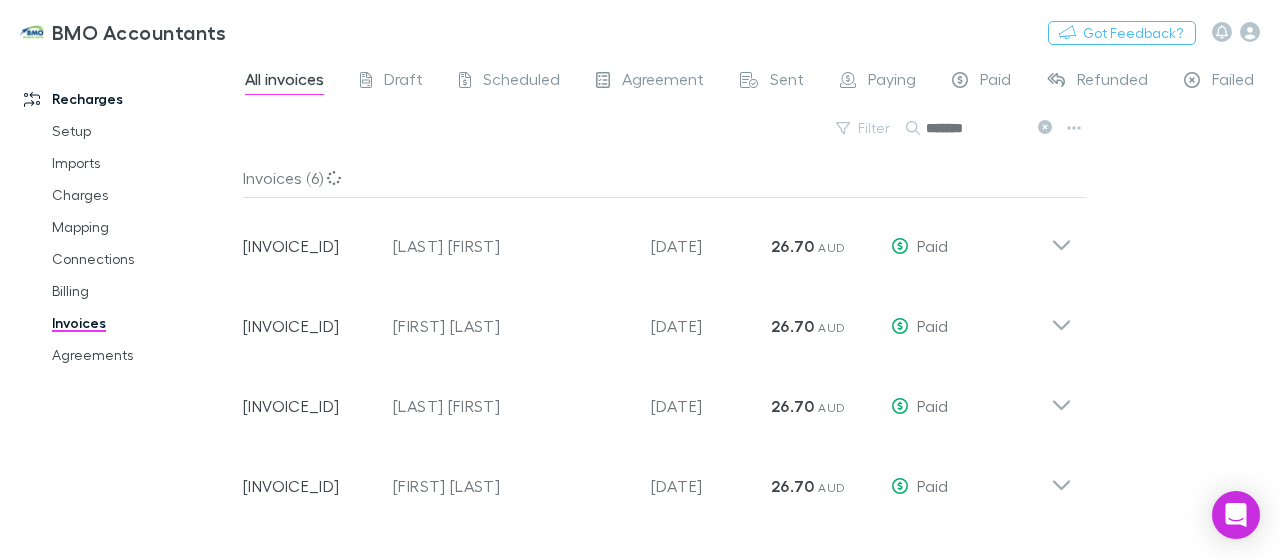 type on "*******" 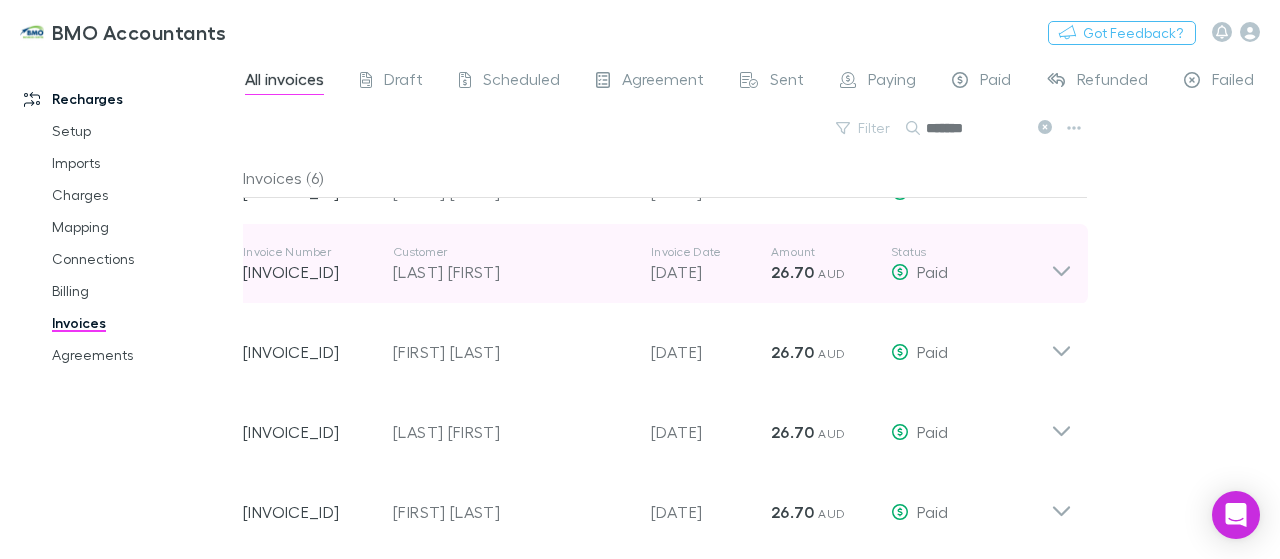 scroll, scrollTop: 0, scrollLeft: 0, axis: both 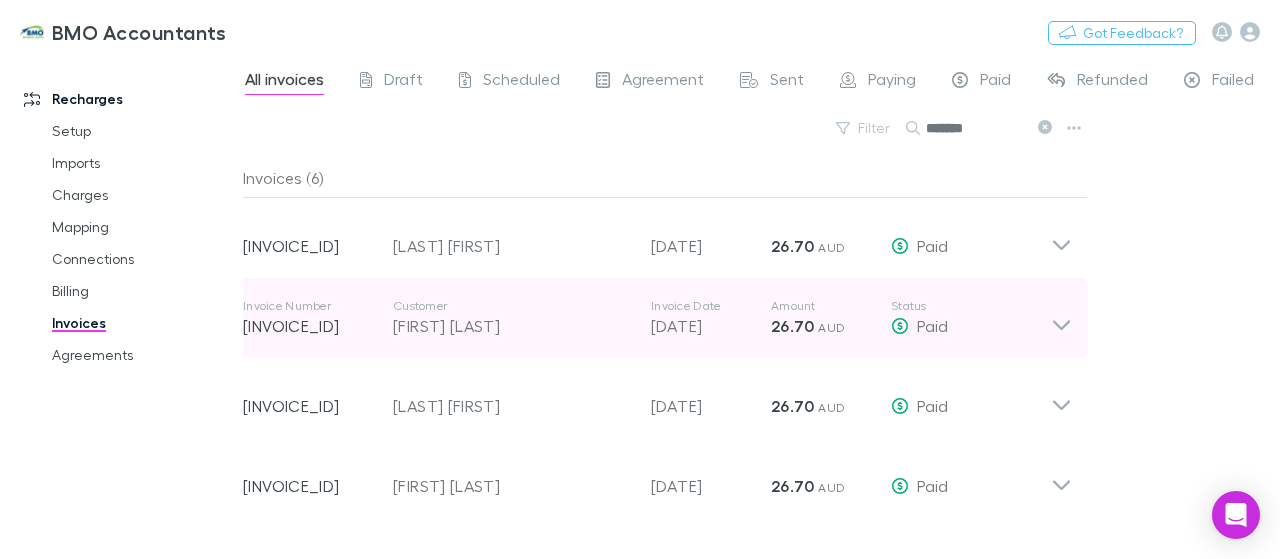 click at bounding box center (1061, 238) 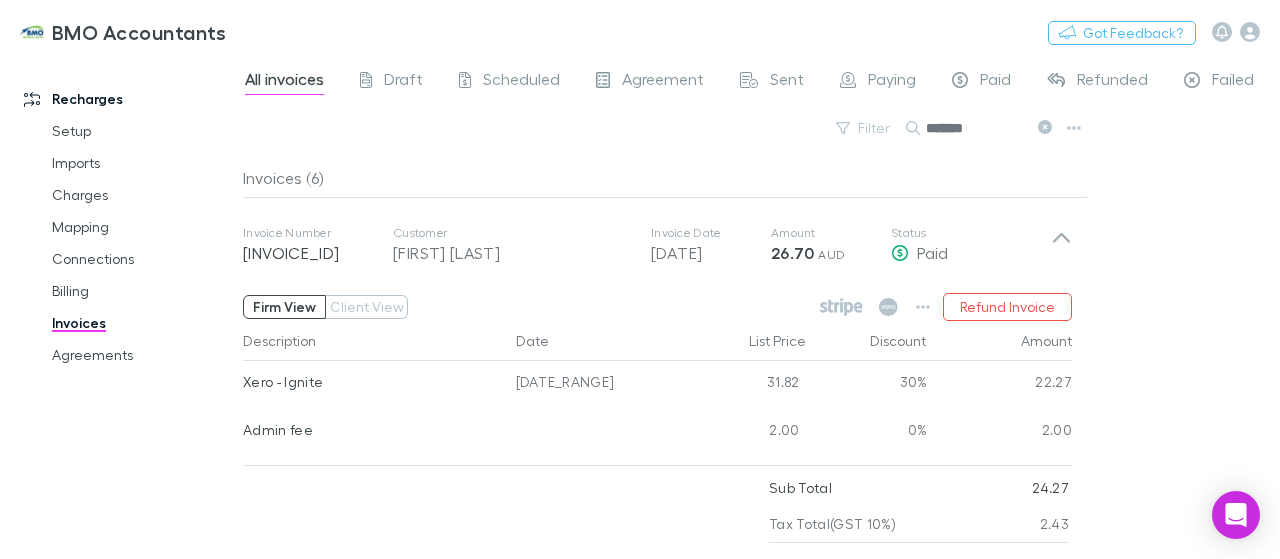 scroll, scrollTop: 0, scrollLeft: 0, axis: both 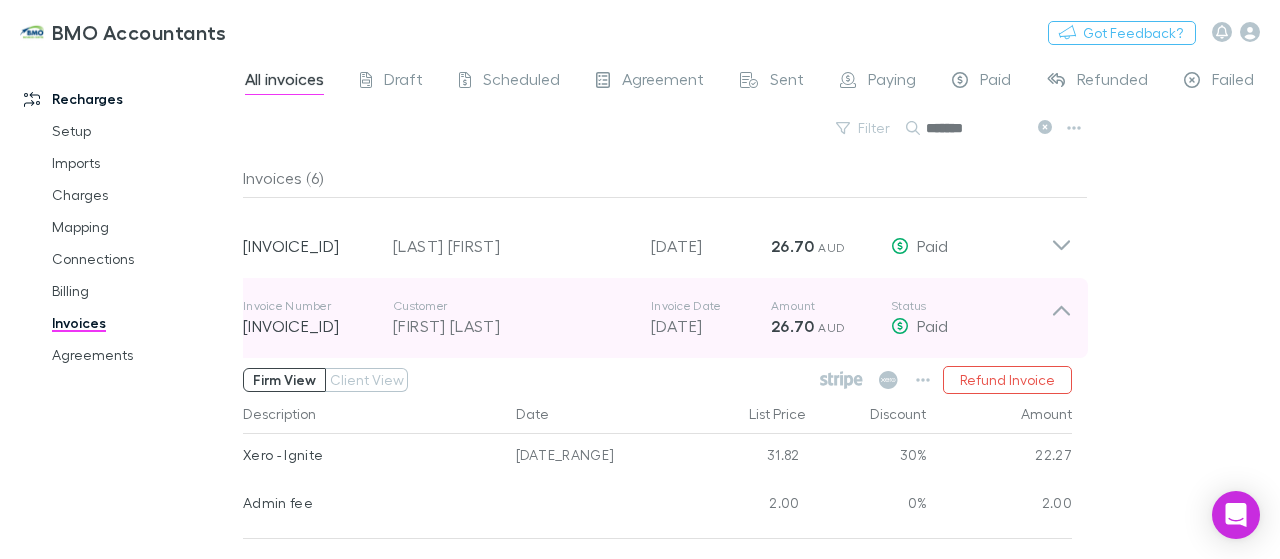 click at bounding box center (1061, 318) 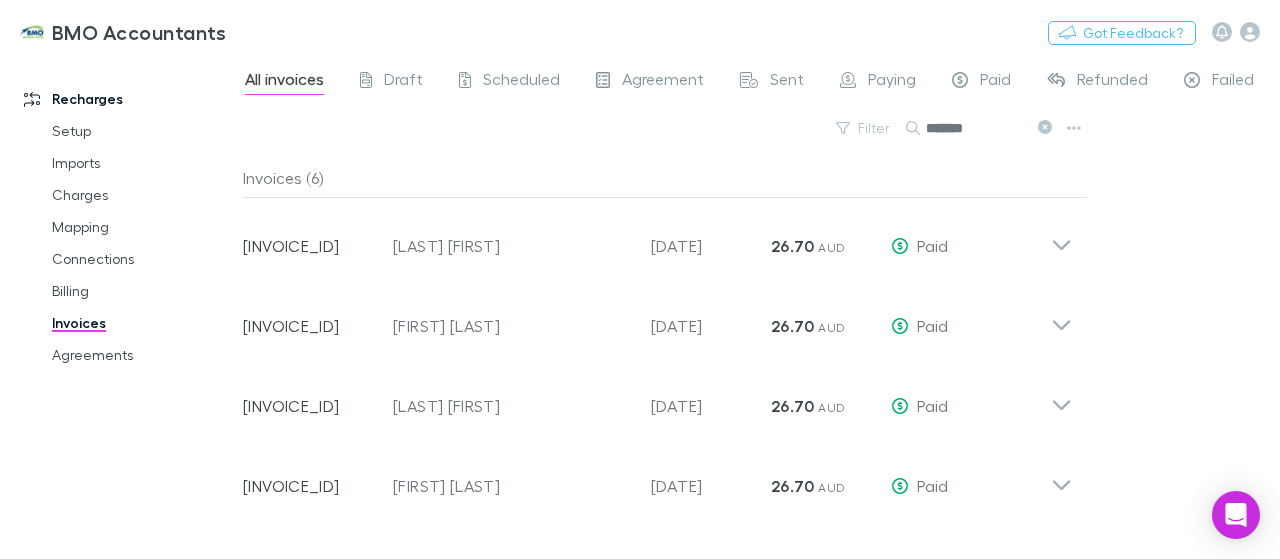 click on "Filter Search *******" at bounding box center [665, 136] 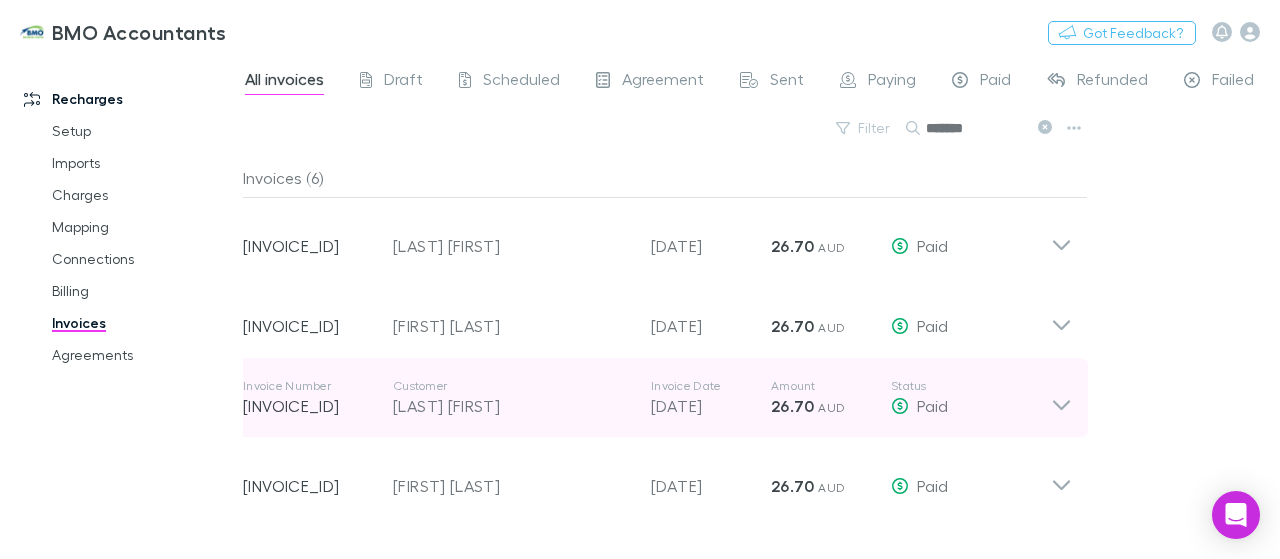 scroll, scrollTop: 134, scrollLeft: 0, axis: vertical 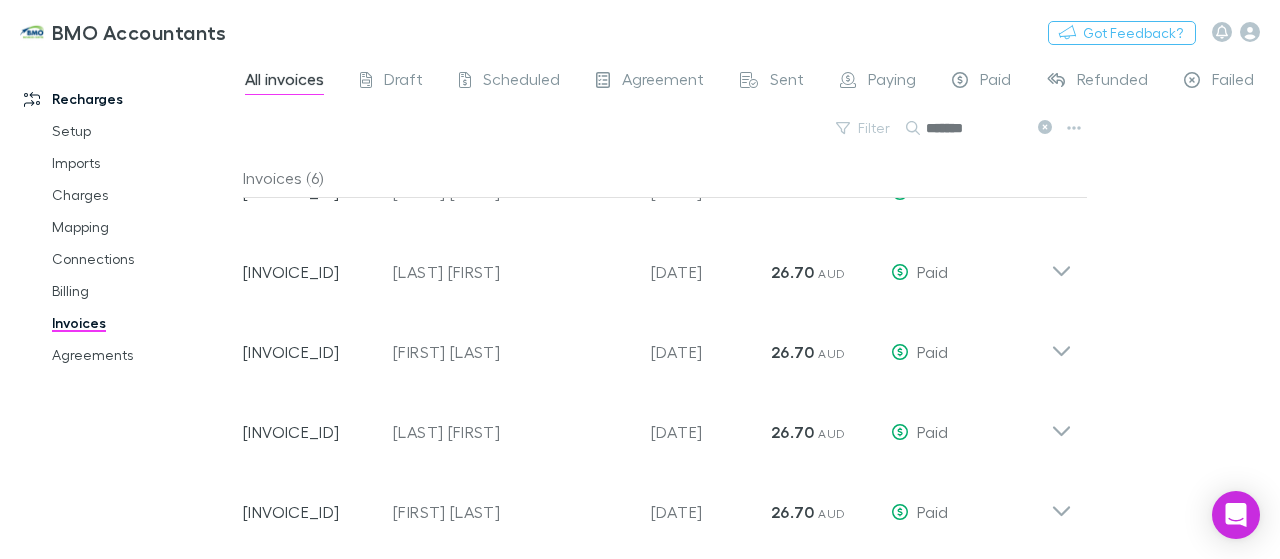 click on "Invoice Number [INVOICE_ID] Customer [FIRST] [LAST] Invoice Date [DATE] Amount 26.70   AUD Status Paid Firm View Client View Refund Invoice Description   Date   List Price   Discount   Amount   [BRAND] [DATE_RANGE] 31.82 30% 22.27 Admin fee 2.00 0% 2.00 Sub Total 24.27 Tax Total  (GST 10%) 2.43 Total  ( AUD ) 26.70 Invoice Number [INVOICE_ID] Customer [FIRST] [LAST] Invoice Date [DATE] Amount 26.70   AUD Status Paid Firm View Client View Refund Invoice Description   Date   List Price   Discount   Amount   [BRAND] [DATE_RANGE] 31.82 30% 22.27 Admin fee 2.00 0% 2.00 Sub Total 24.27 Tax Total  (GST 10%) 2.43 Total  ( AUD ) 26.70 Invoice Number [INVOICE_ID] Customer [FIRST] [LAST] Invoice Date [DATE] Amount 26.70   AUD Status Paid Firm View Client View Refund Invoice Description   Date   List Price   Discount   Amount   [BRAND]" at bounding box center (761, 307) 